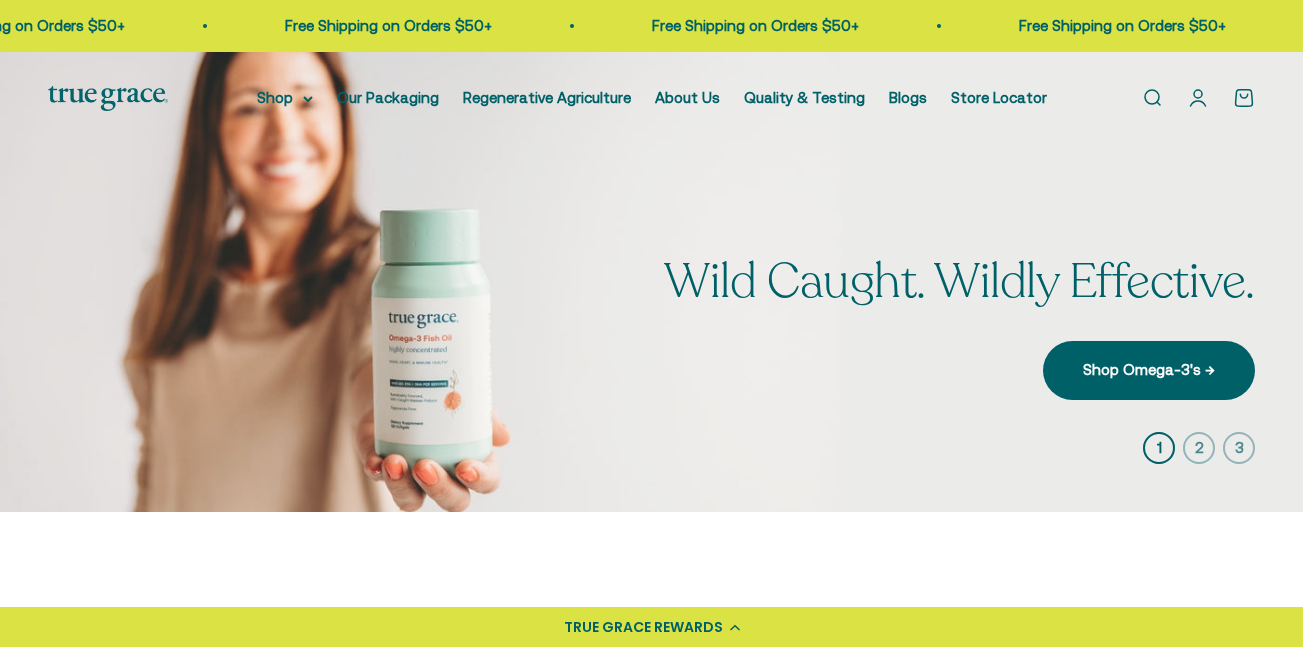 scroll, scrollTop: 0, scrollLeft: 0, axis: both 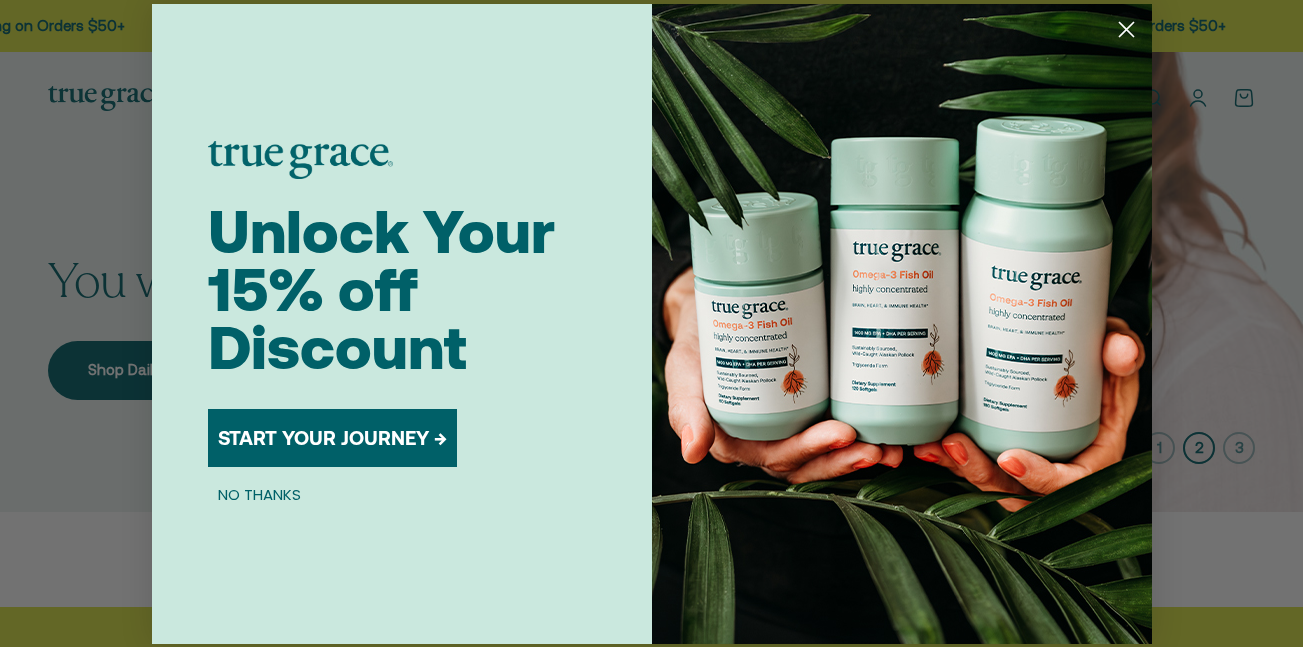 click at bounding box center (902, 324) 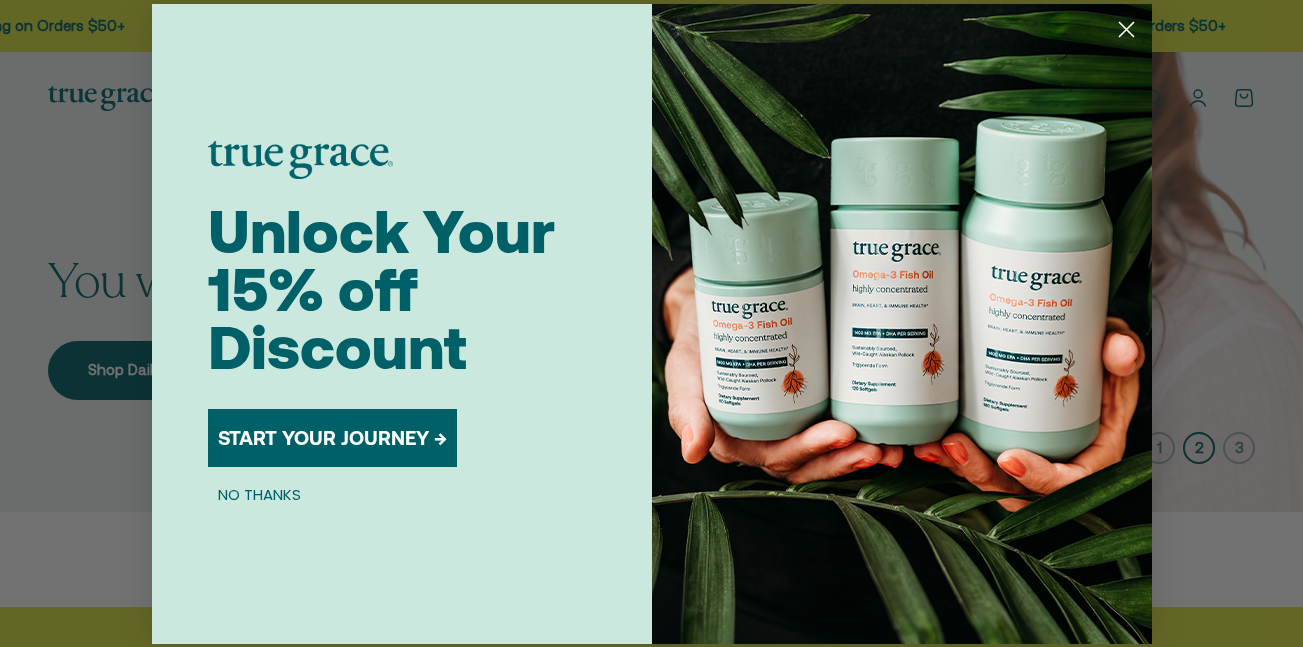 click 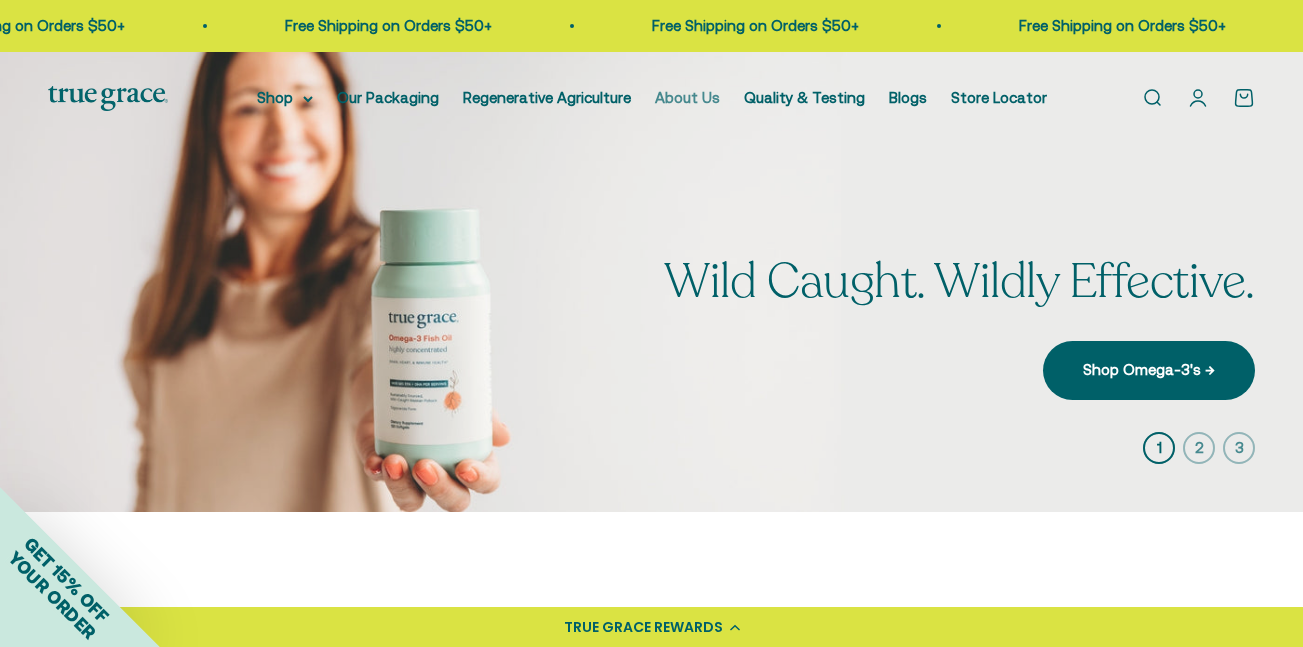 click on "About Us" at bounding box center [687, 97] 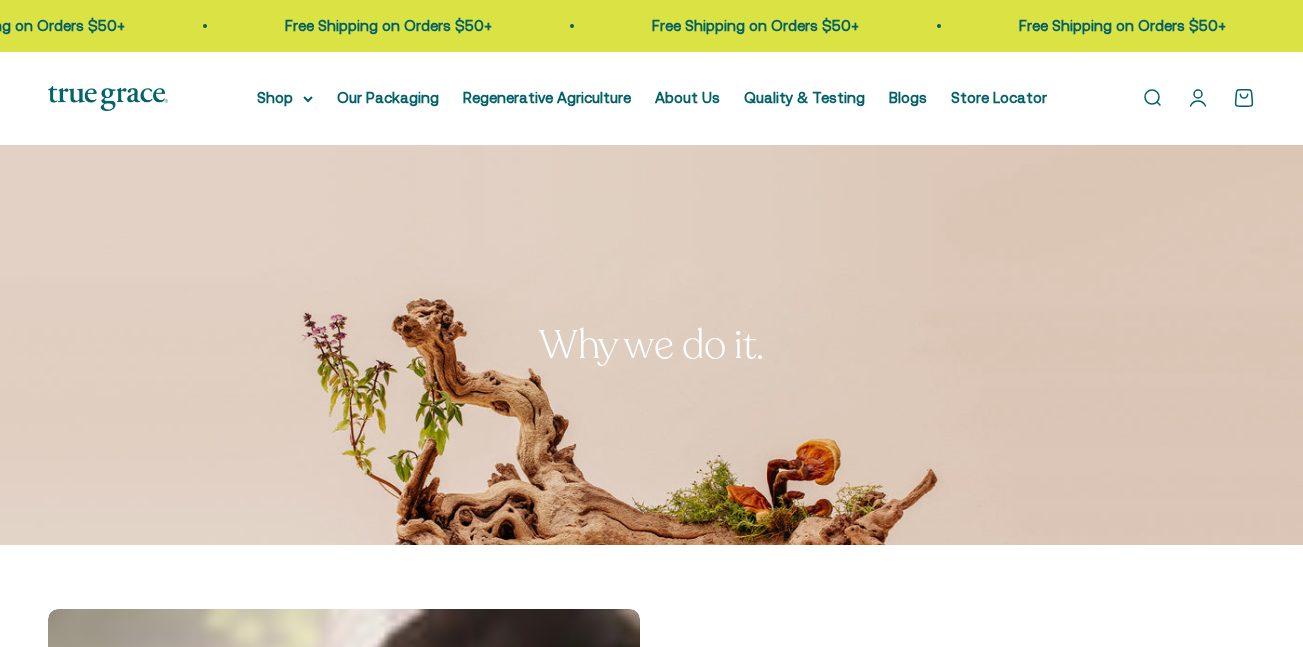 scroll, scrollTop: 0, scrollLeft: 0, axis: both 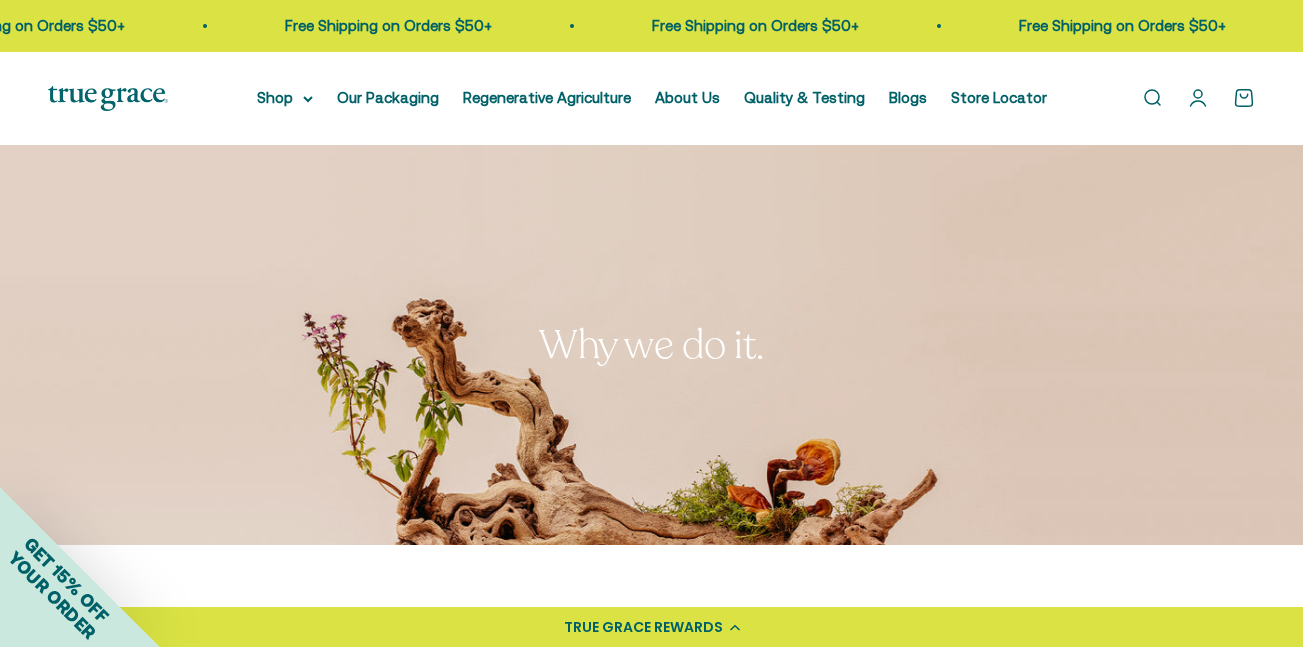 click on "Why we do it." at bounding box center [651, 345] 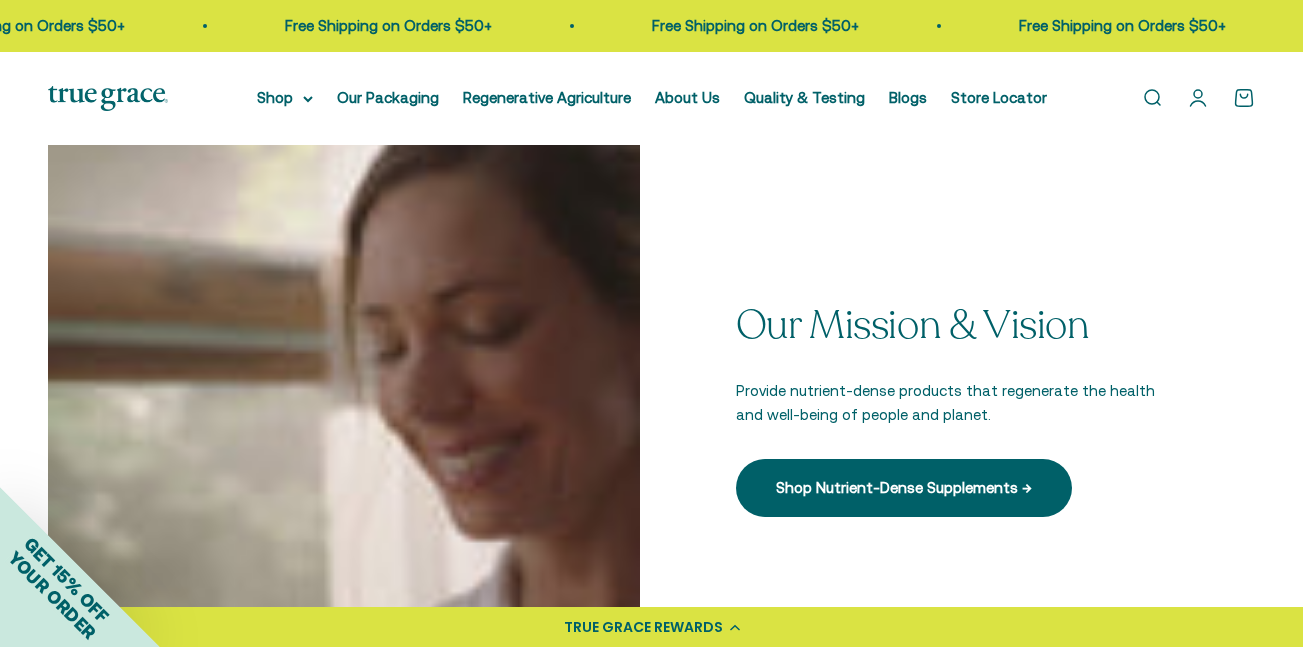 scroll, scrollTop: 520, scrollLeft: 0, axis: vertical 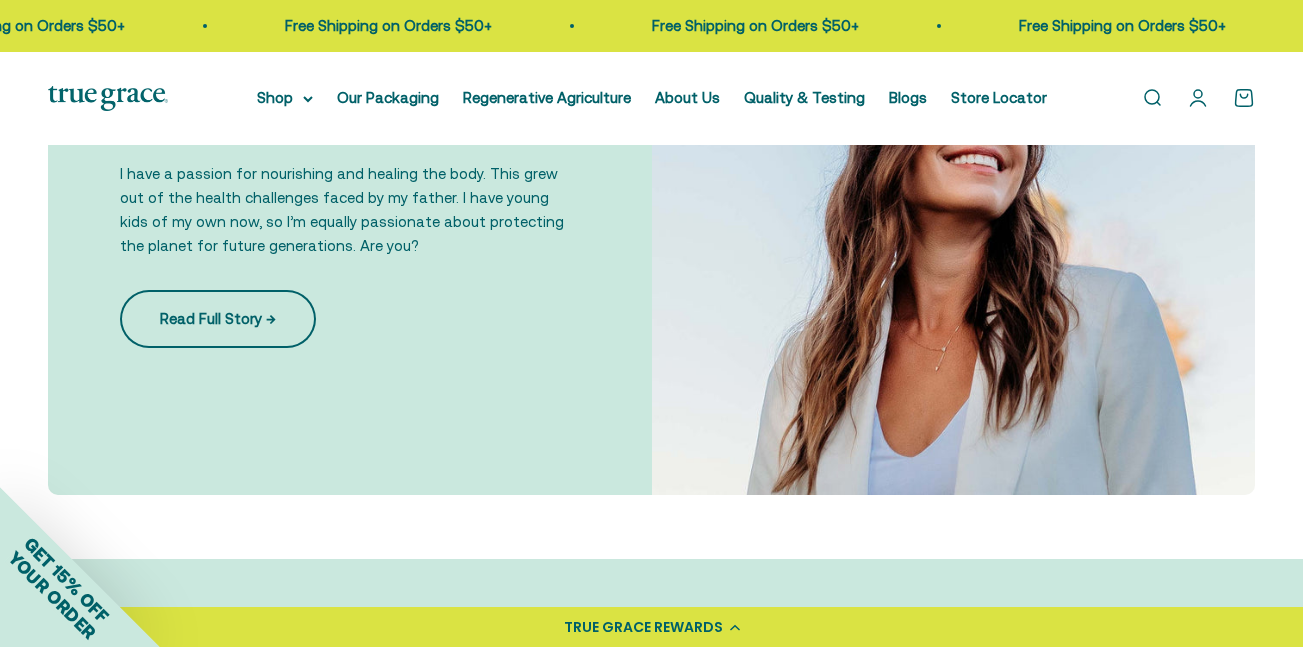 click on "Read Full Story →" at bounding box center [218, 319] 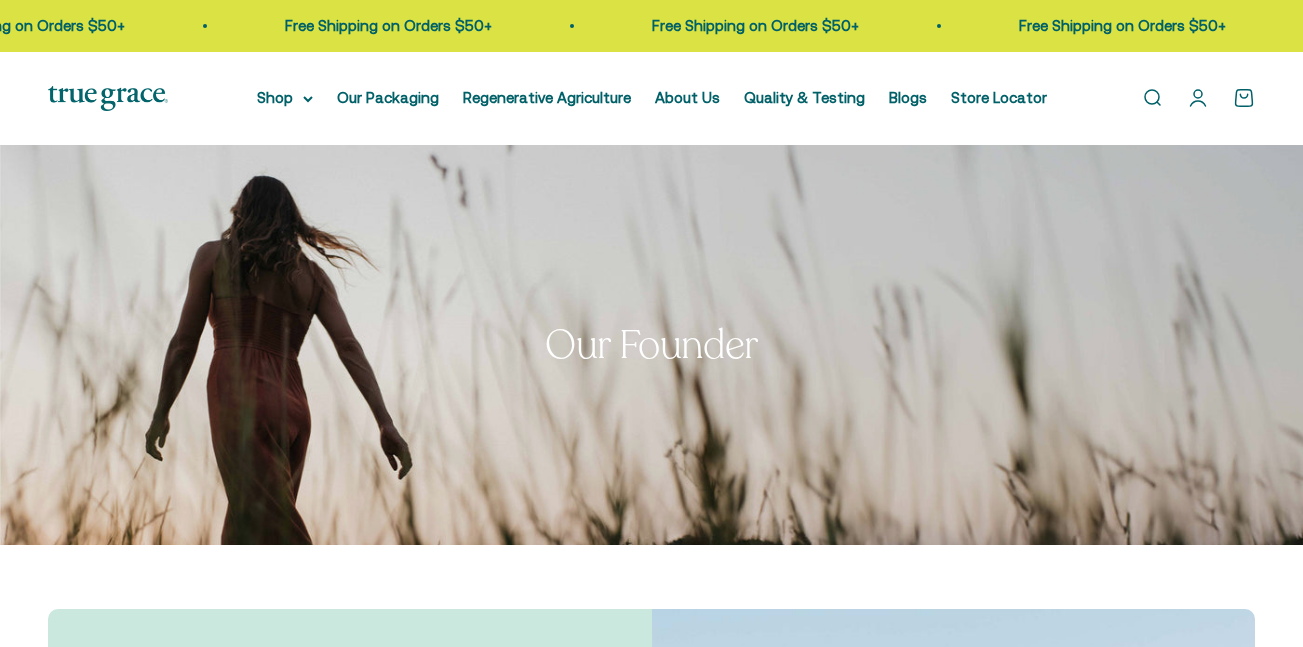 scroll, scrollTop: 0, scrollLeft: 0, axis: both 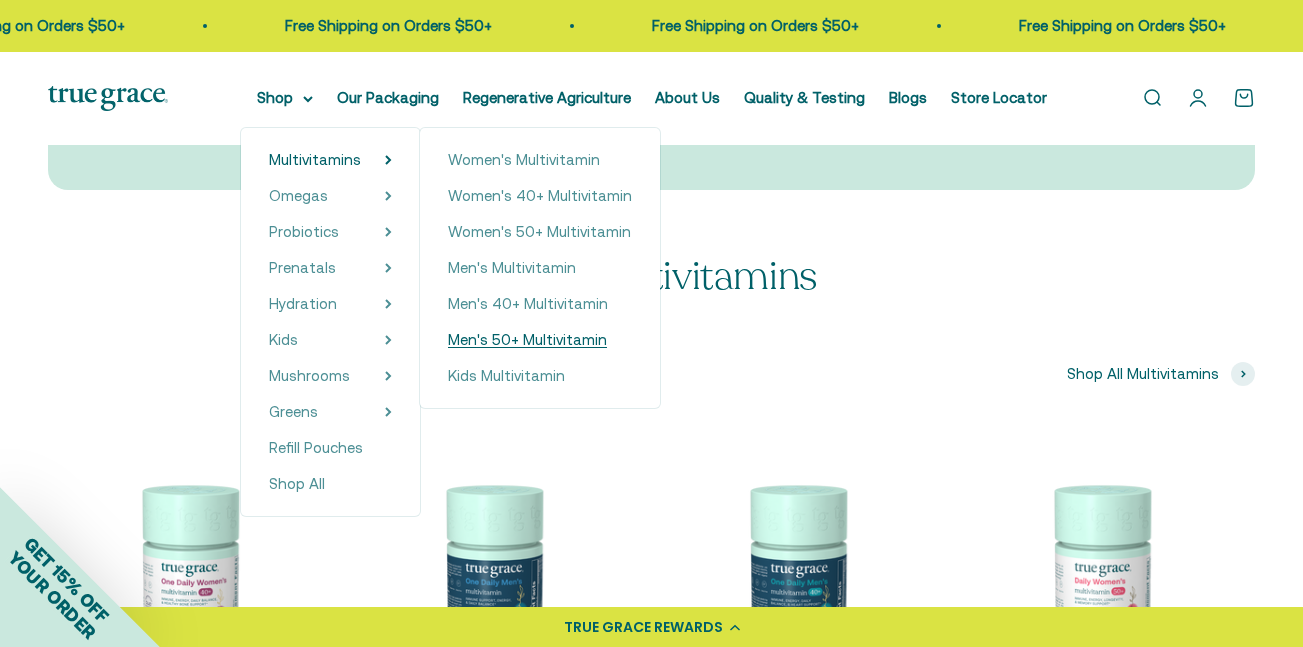 click on "Men's 50+ Multivitamin" at bounding box center [527, 339] 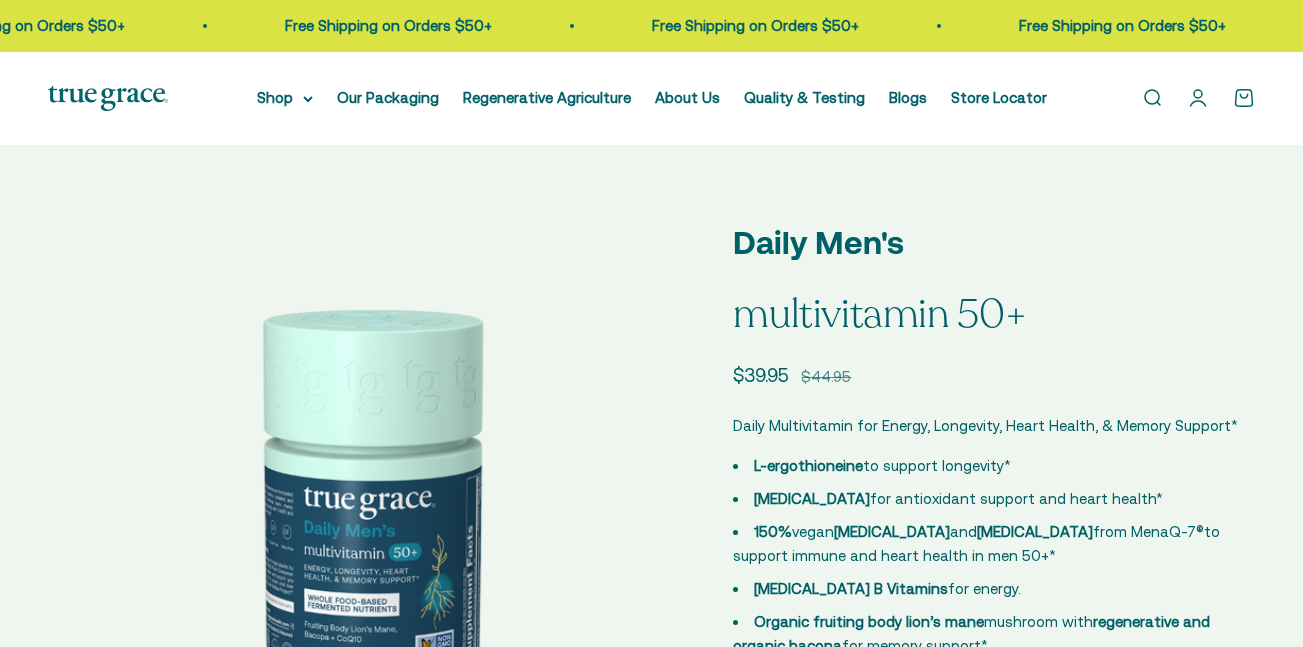 scroll, scrollTop: 0, scrollLeft: 0, axis: both 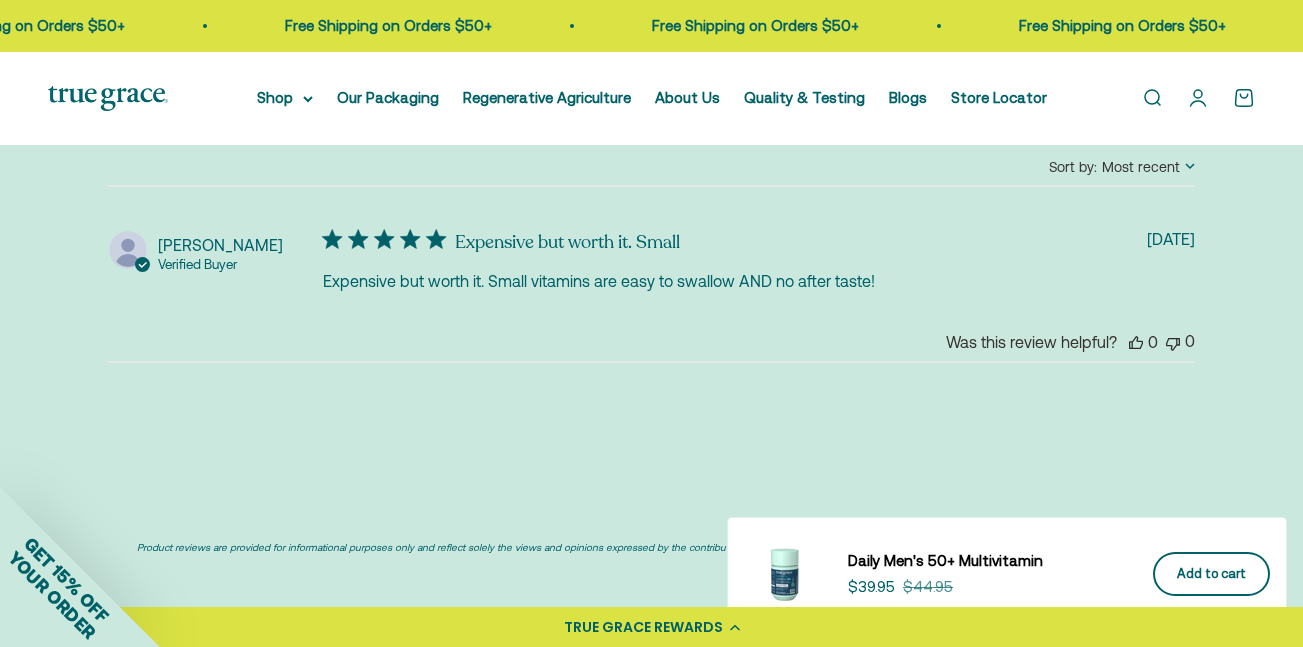 click on "Add to cart" 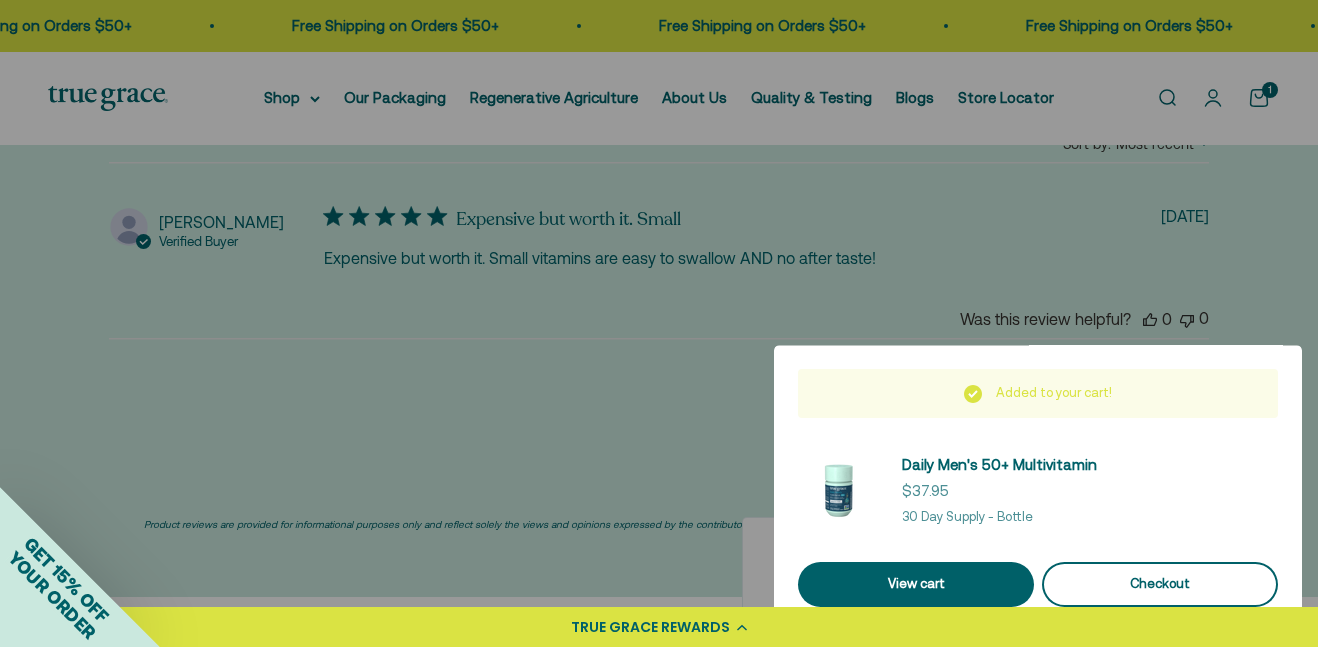 click on "Checkout" at bounding box center (1160, 584) 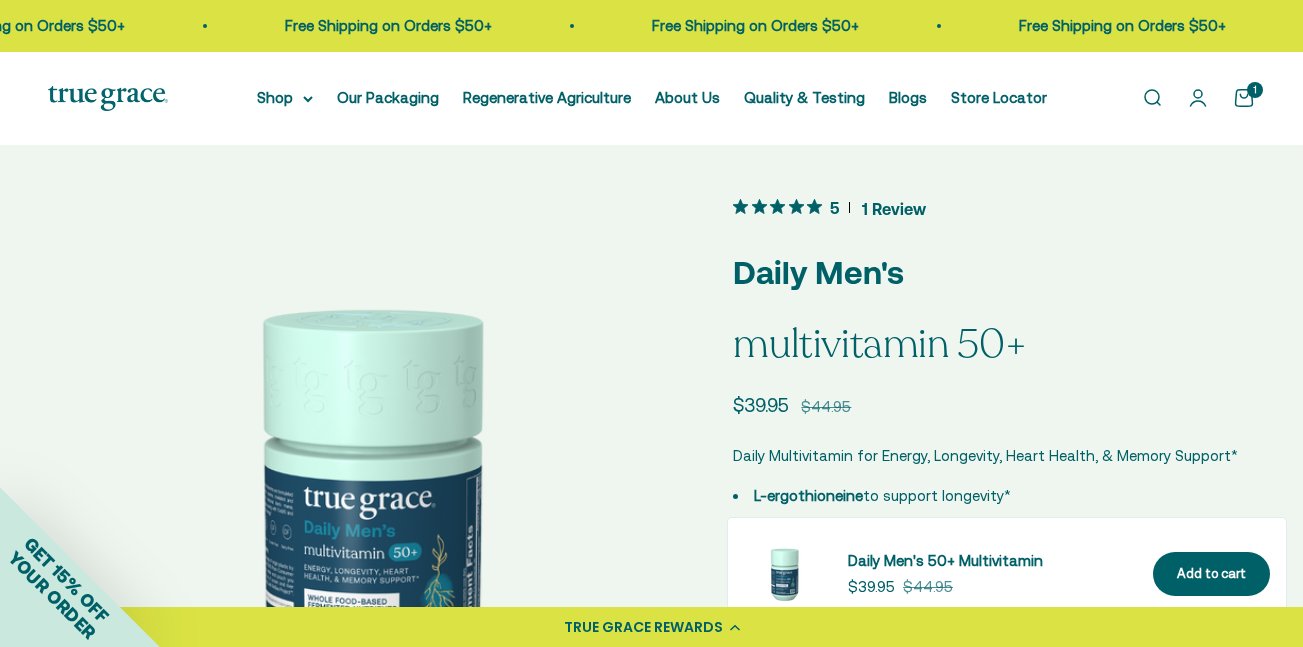 scroll, scrollTop: 4466, scrollLeft: 0, axis: vertical 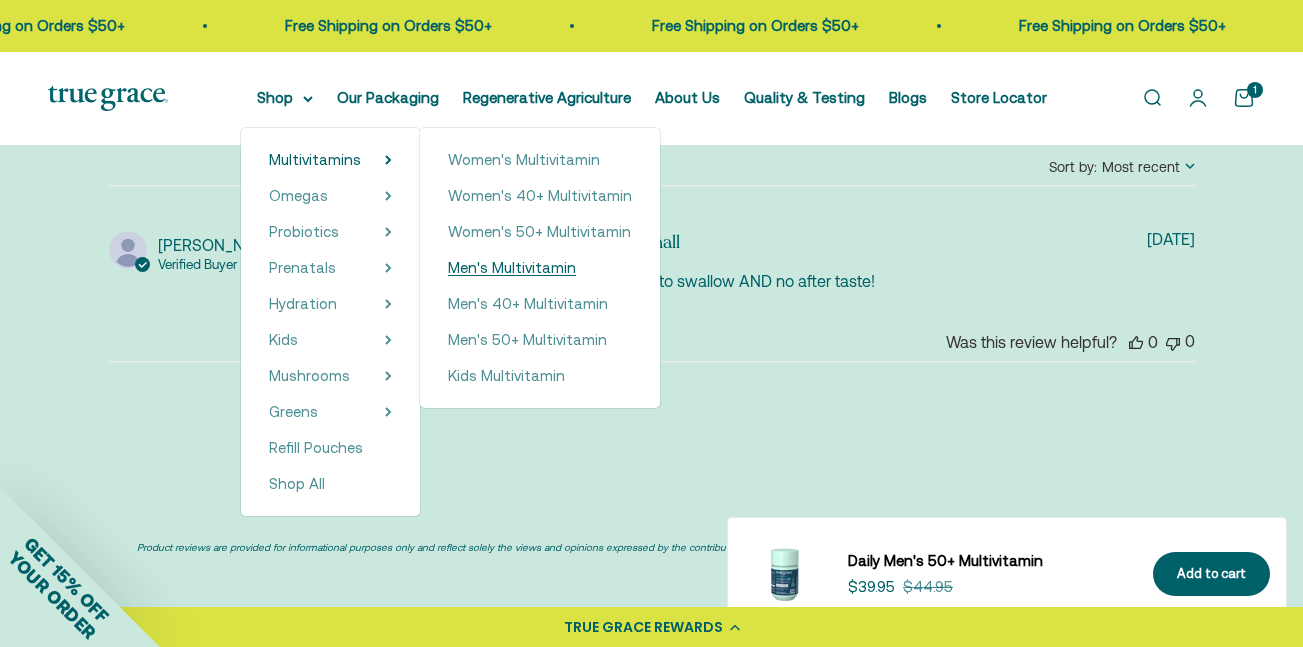 click on "Men's Multivitamin" at bounding box center [512, 267] 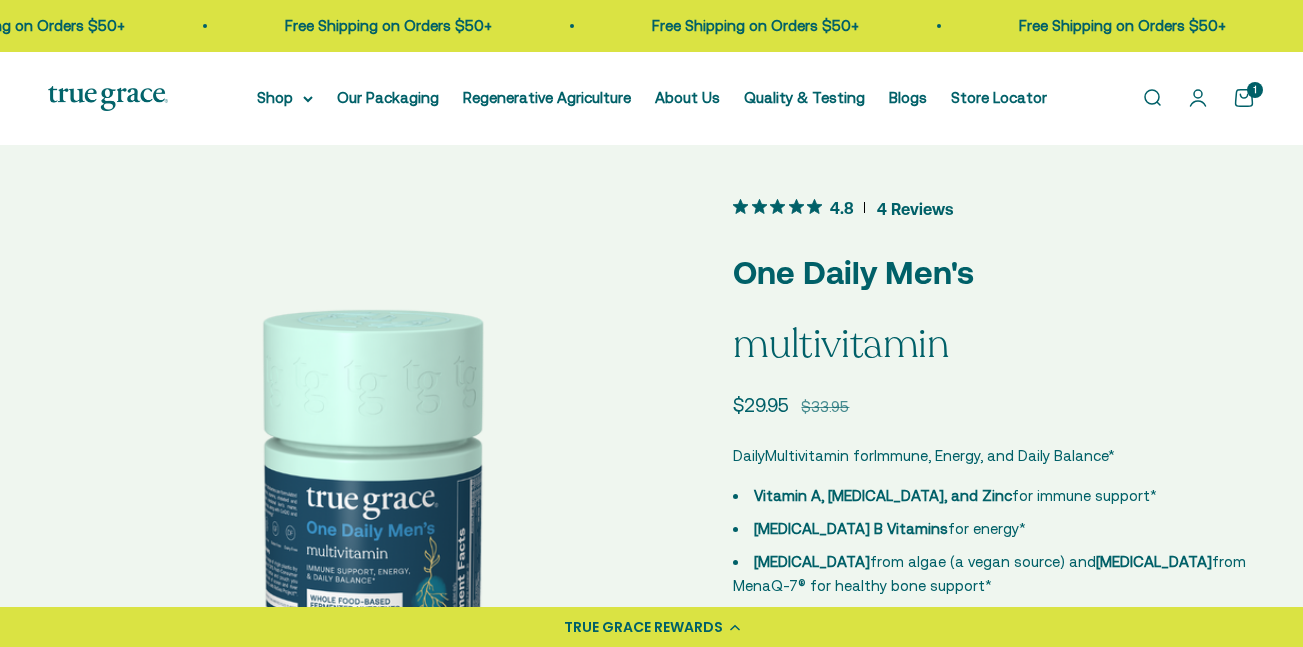 scroll, scrollTop: 0, scrollLeft: 0, axis: both 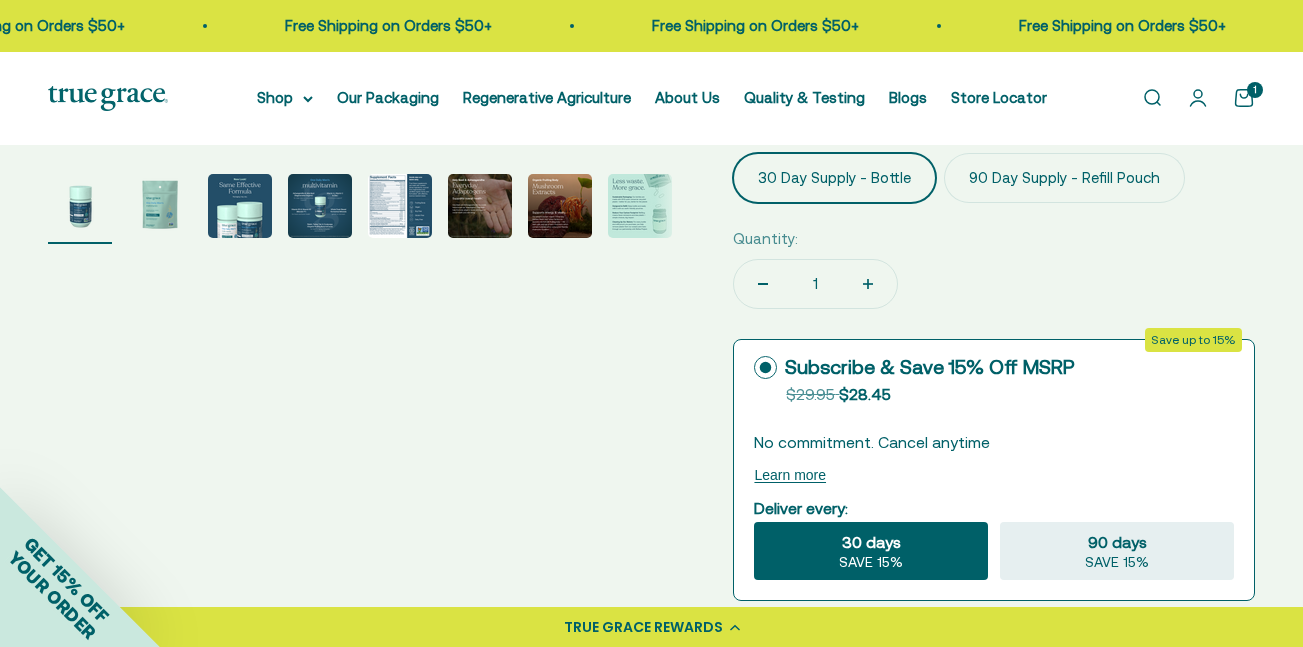 click on "90 Day Supply - Refill Pouch" 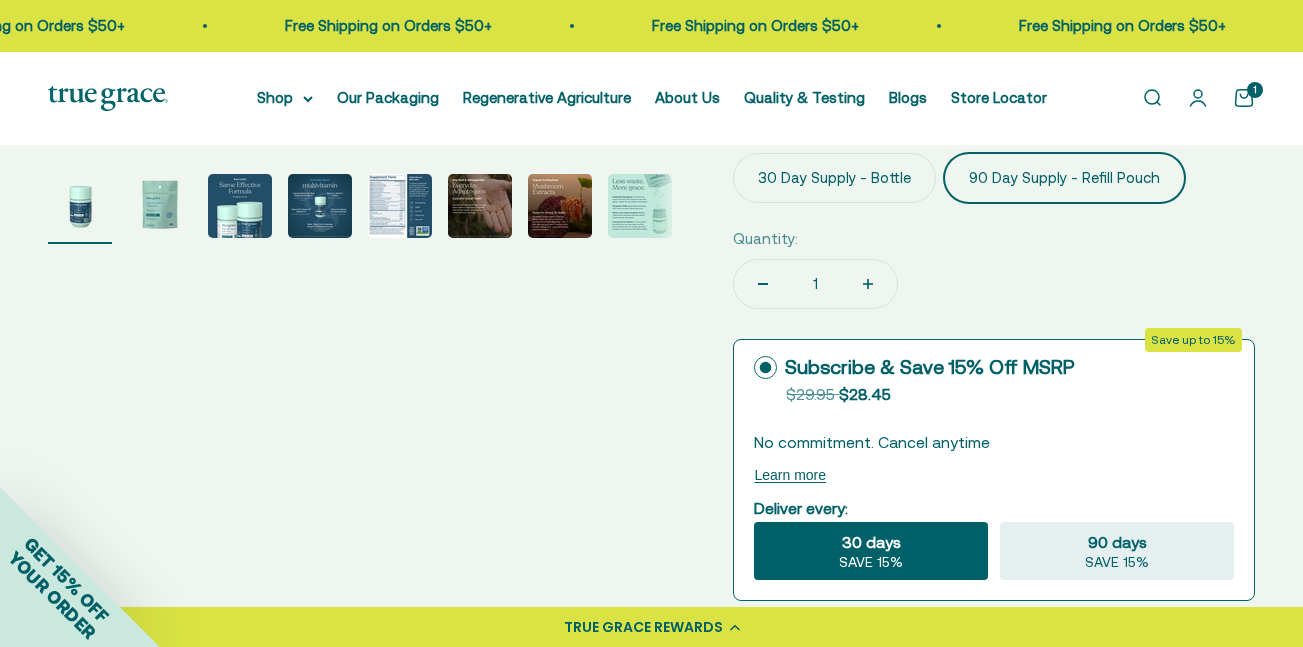 scroll, scrollTop: 427, scrollLeft: 0, axis: vertical 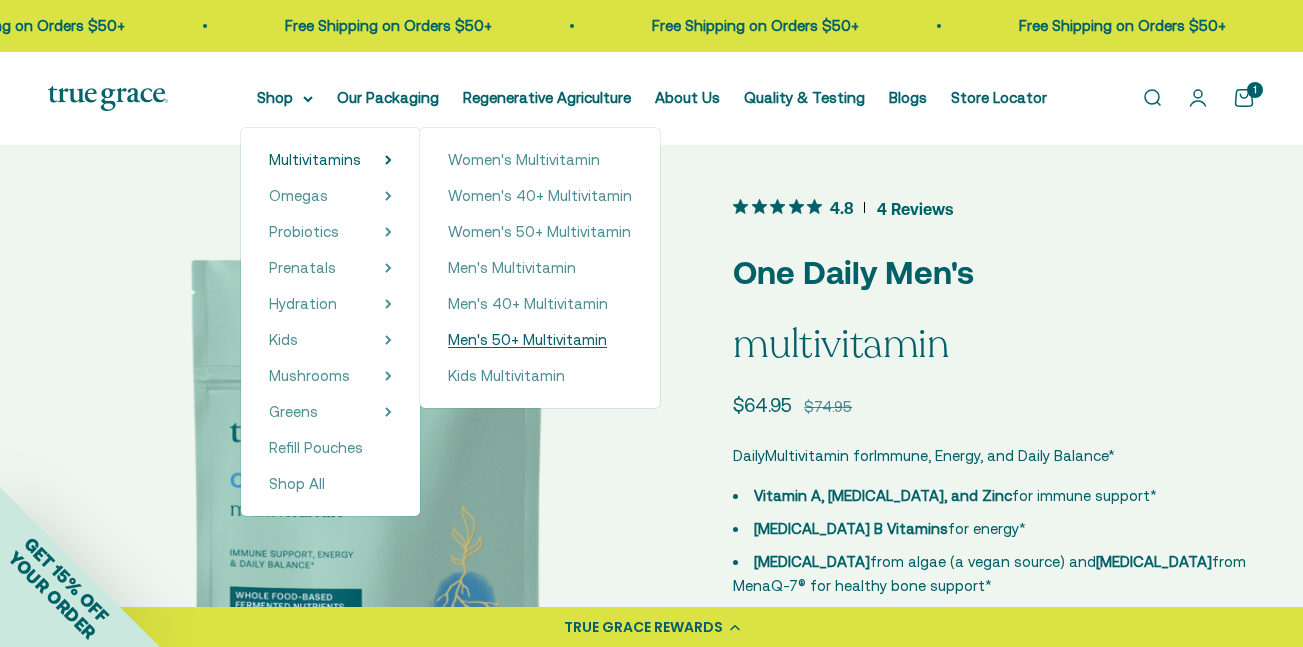 click on "Men's 50+ Multivitamin" at bounding box center (527, 339) 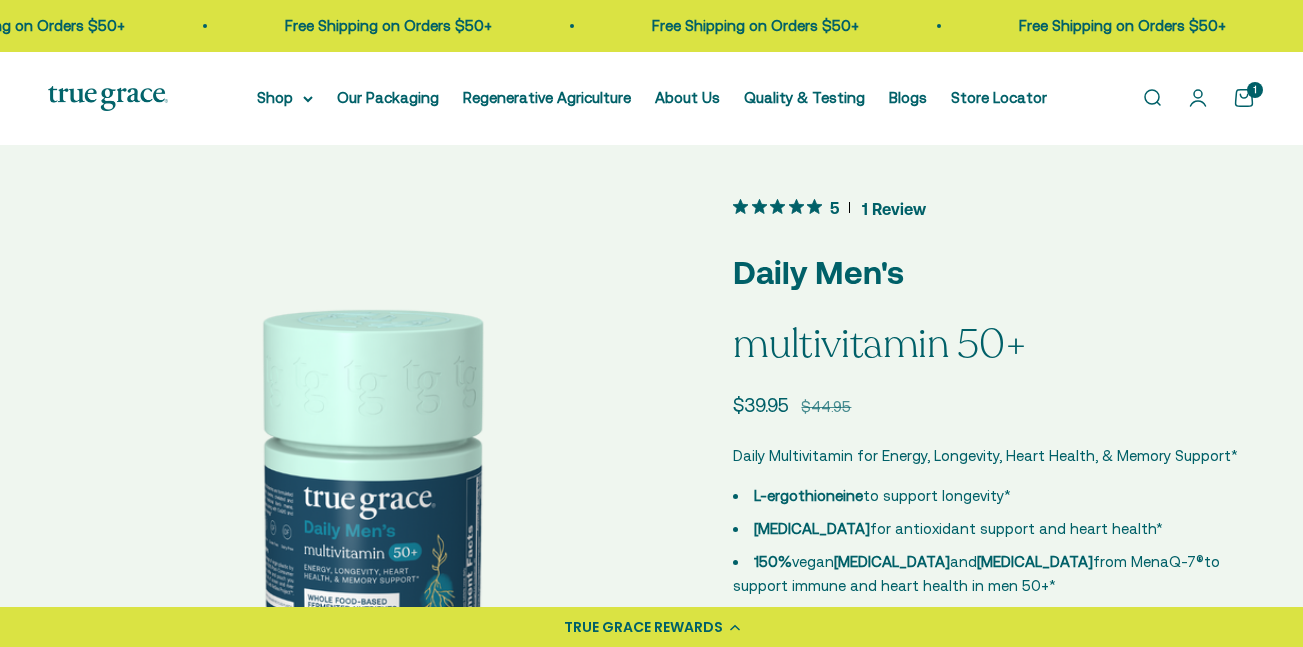 scroll, scrollTop: 0, scrollLeft: 0, axis: both 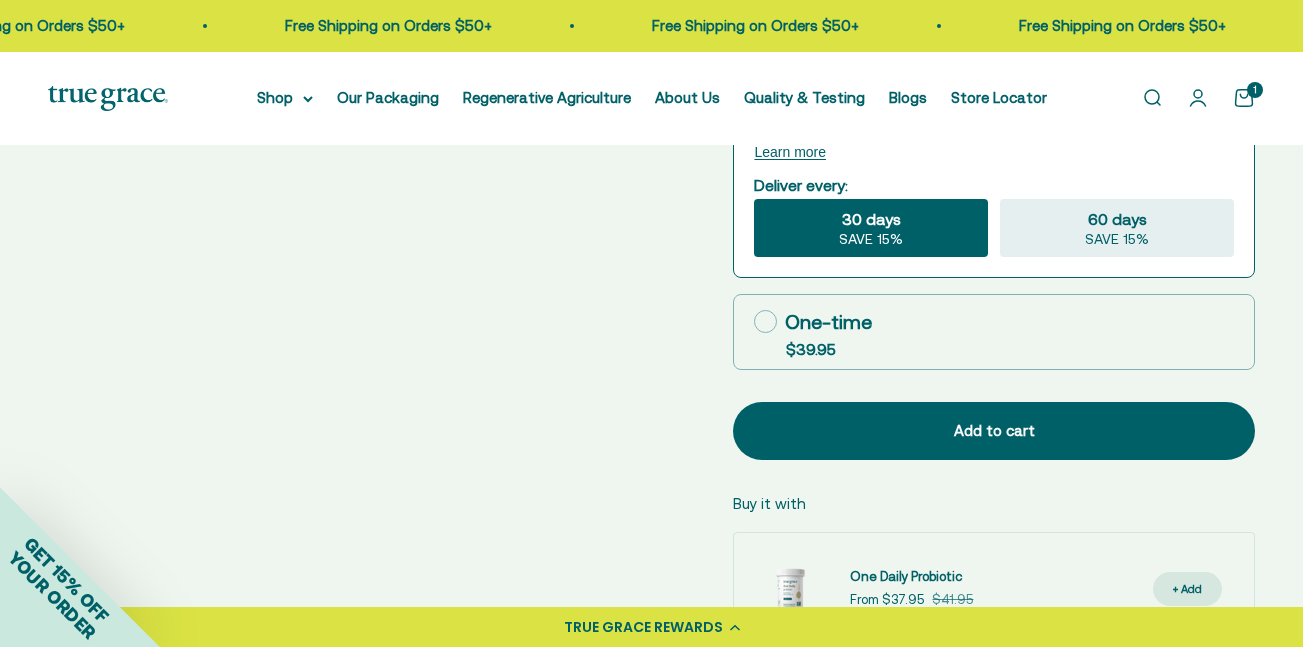 click 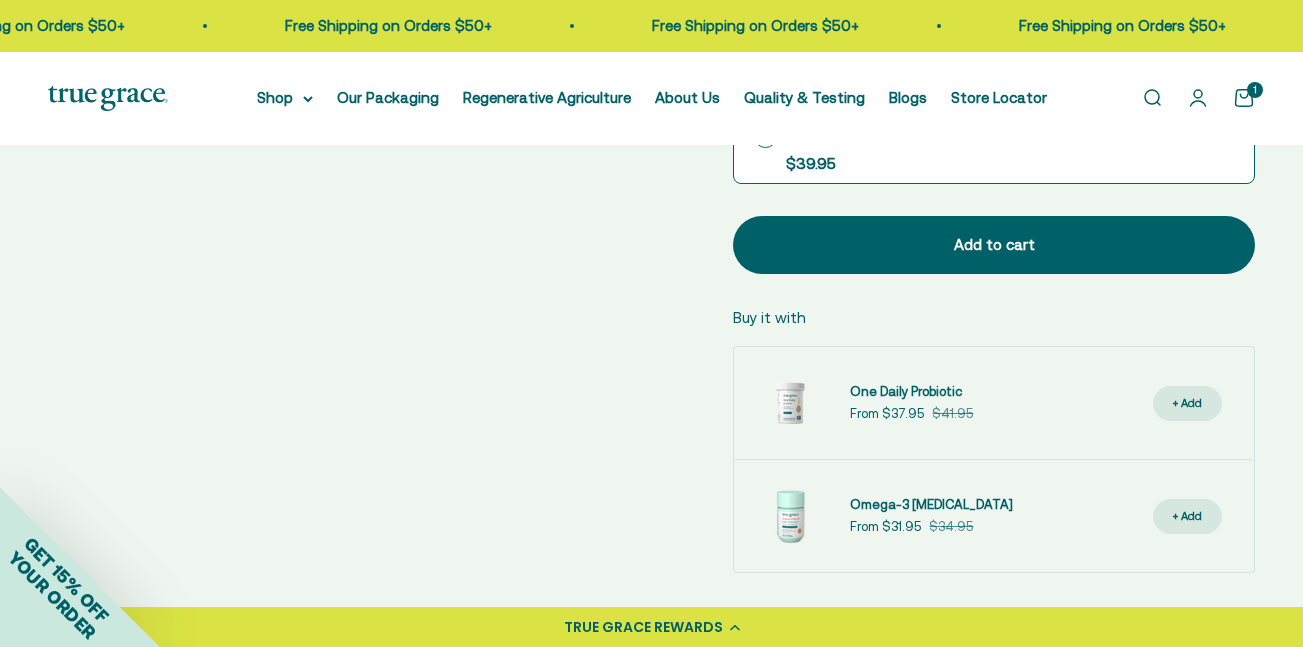 click on "1" at bounding box center (1255, 90) 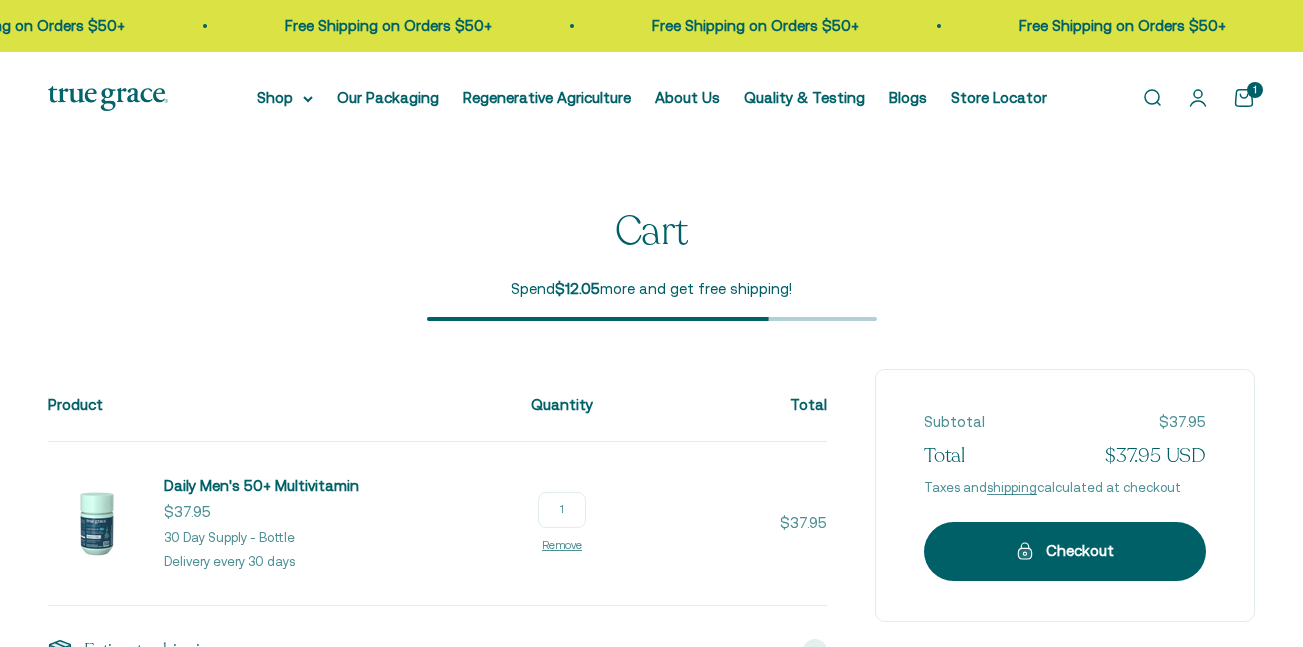 scroll, scrollTop: 0, scrollLeft: 0, axis: both 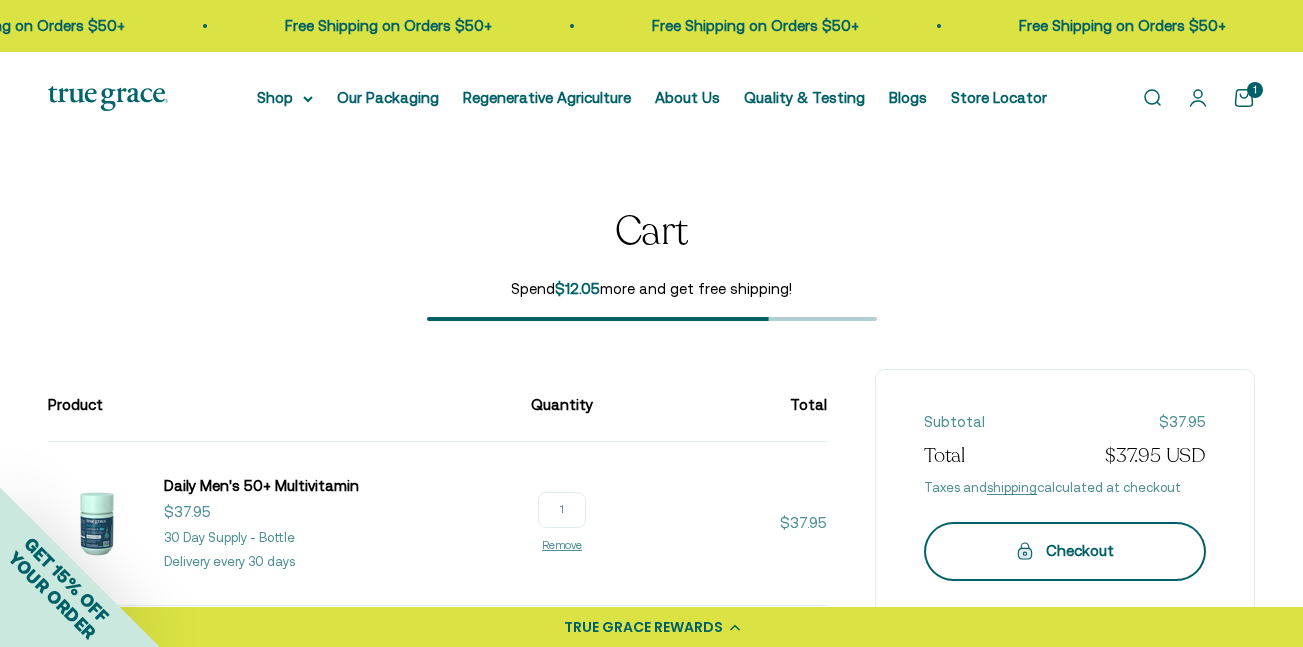 click on "Checkout" at bounding box center (1065, 551) 